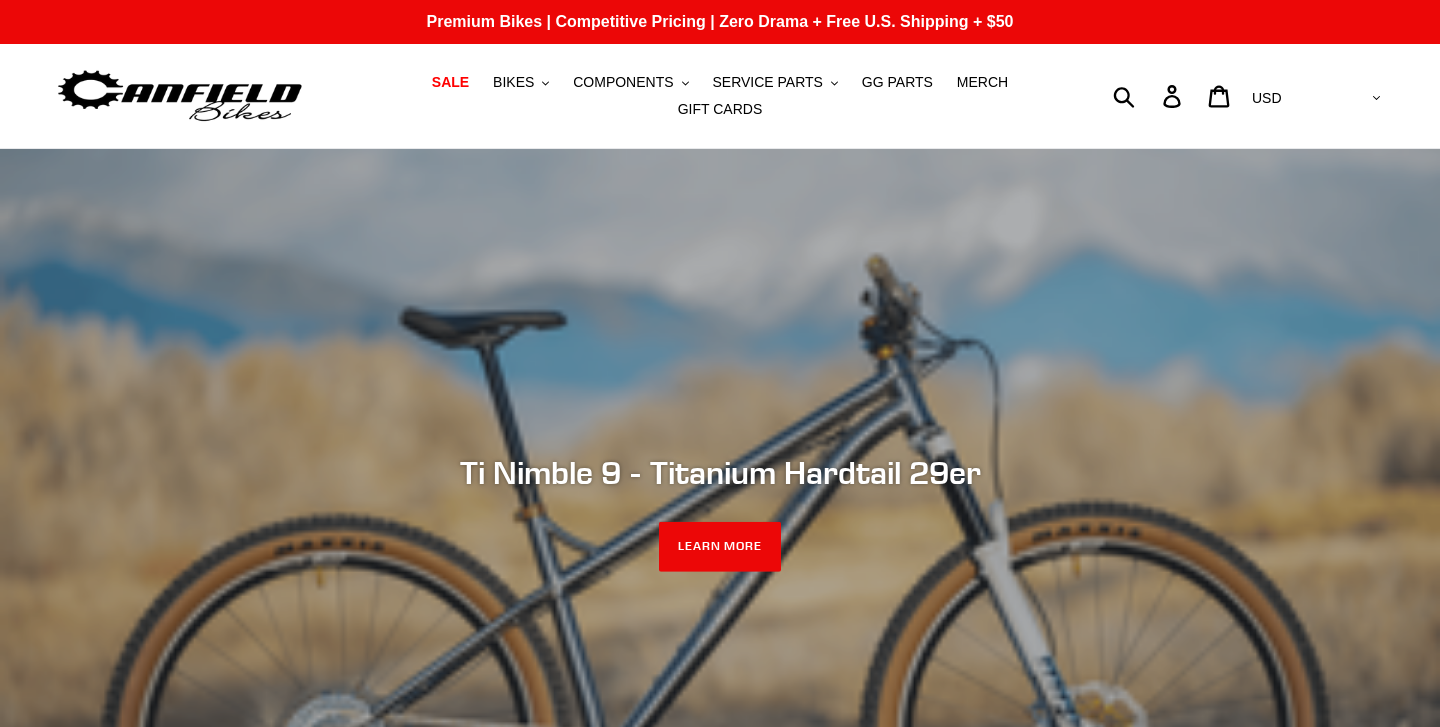 scroll, scrollTop: 0, scrollLeft: 0, axis: both 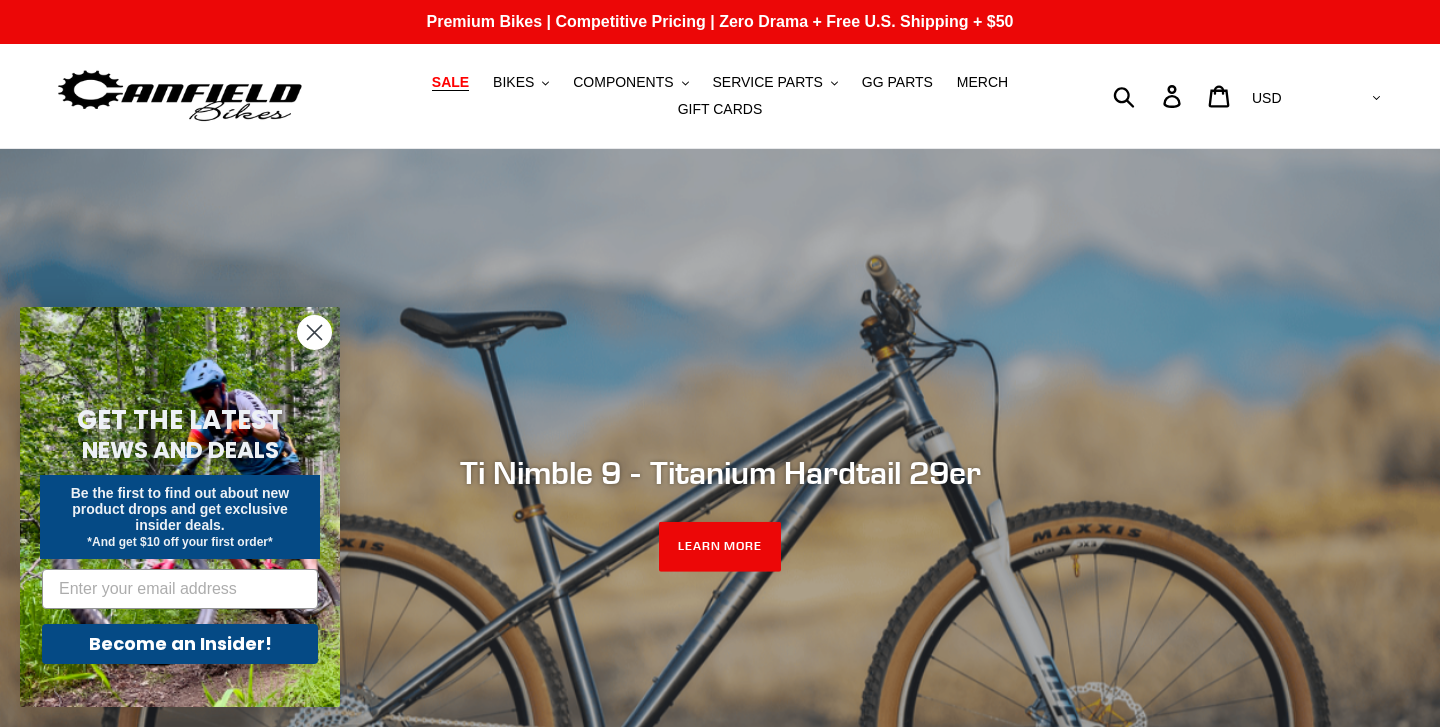 click on "SALE" at bounding box center (450, 82) 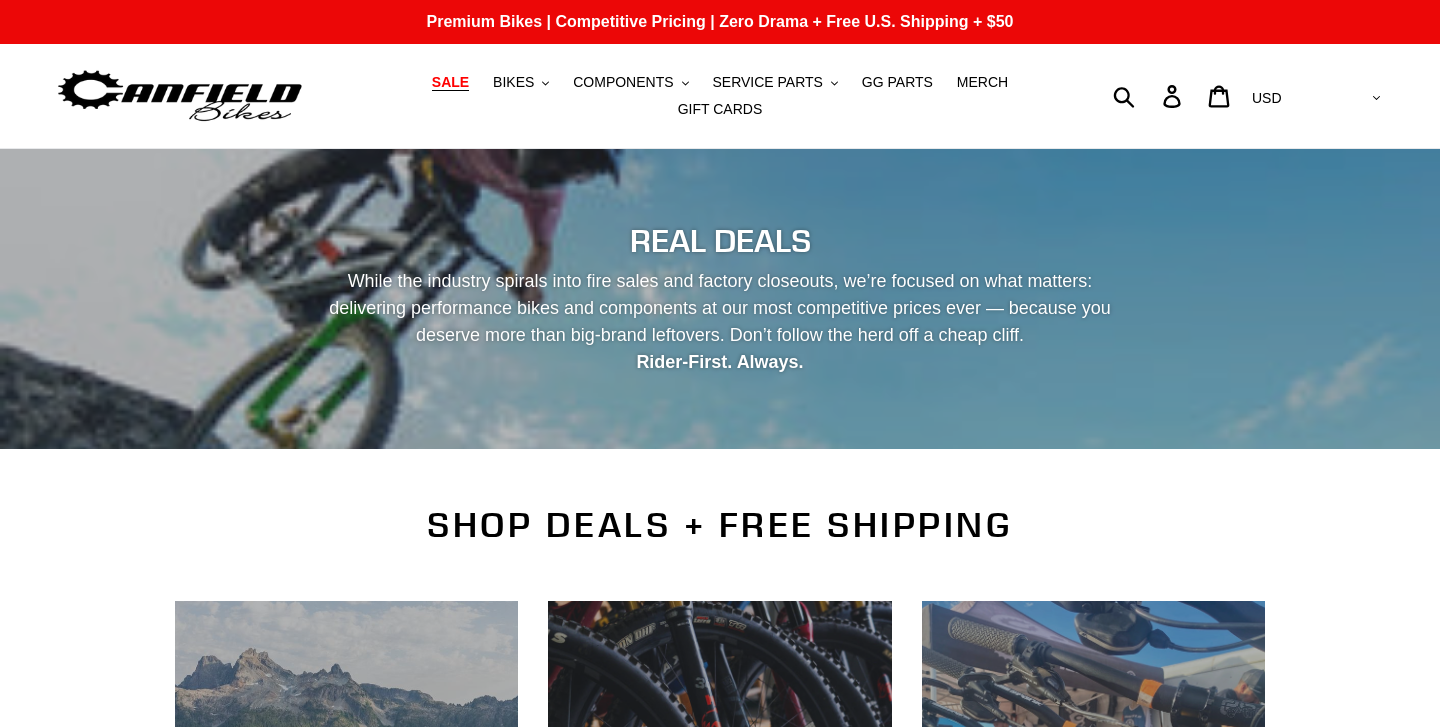 scroll, scrollTop: 0, scrollLeft: 0, axis: both 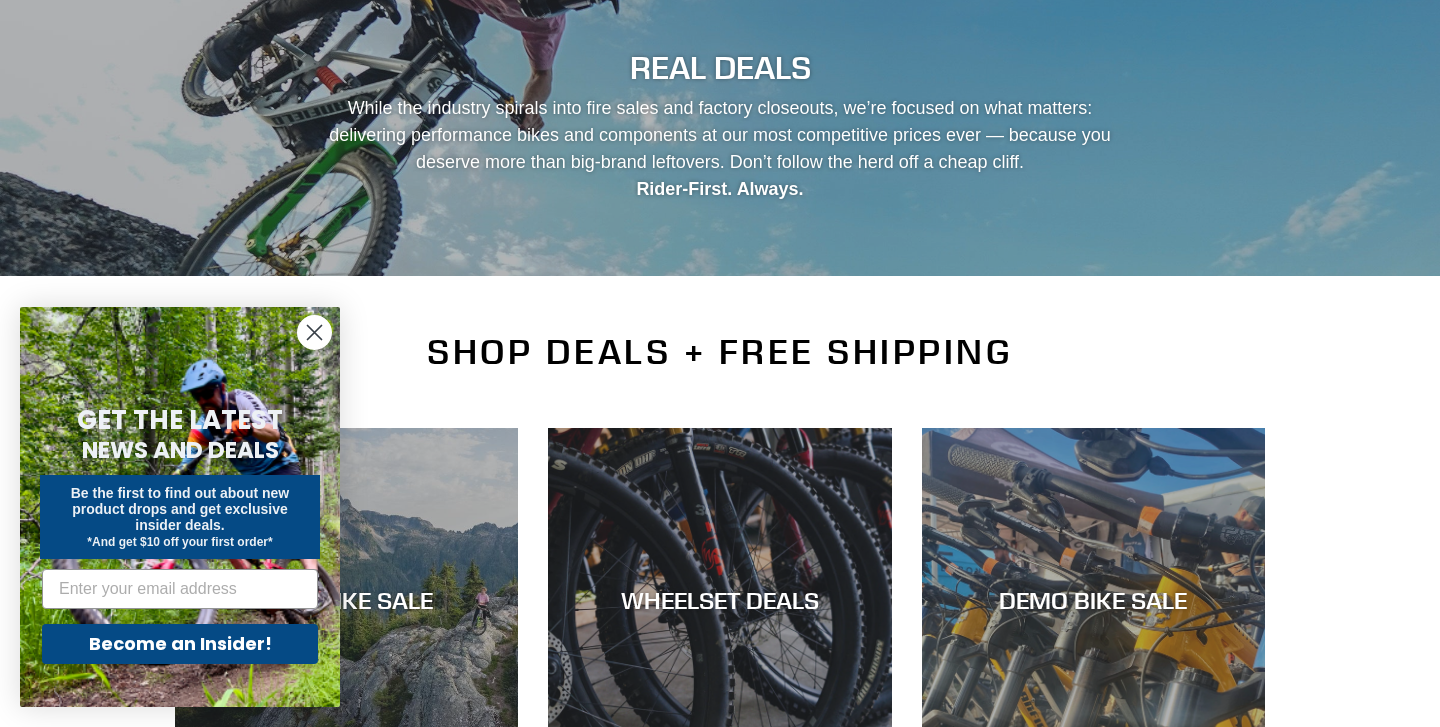 click 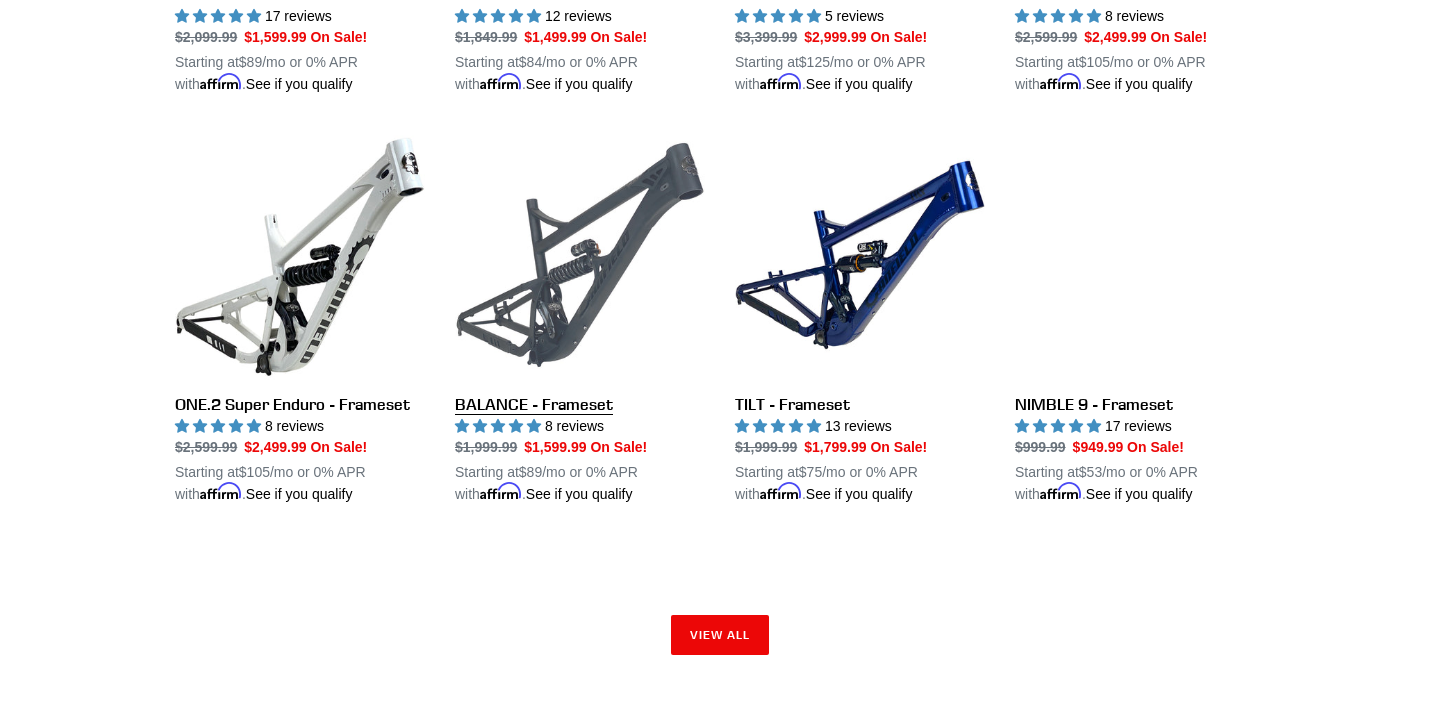 scroll, scrollTop: 3037, scrollLeft: 0, axis: vertical 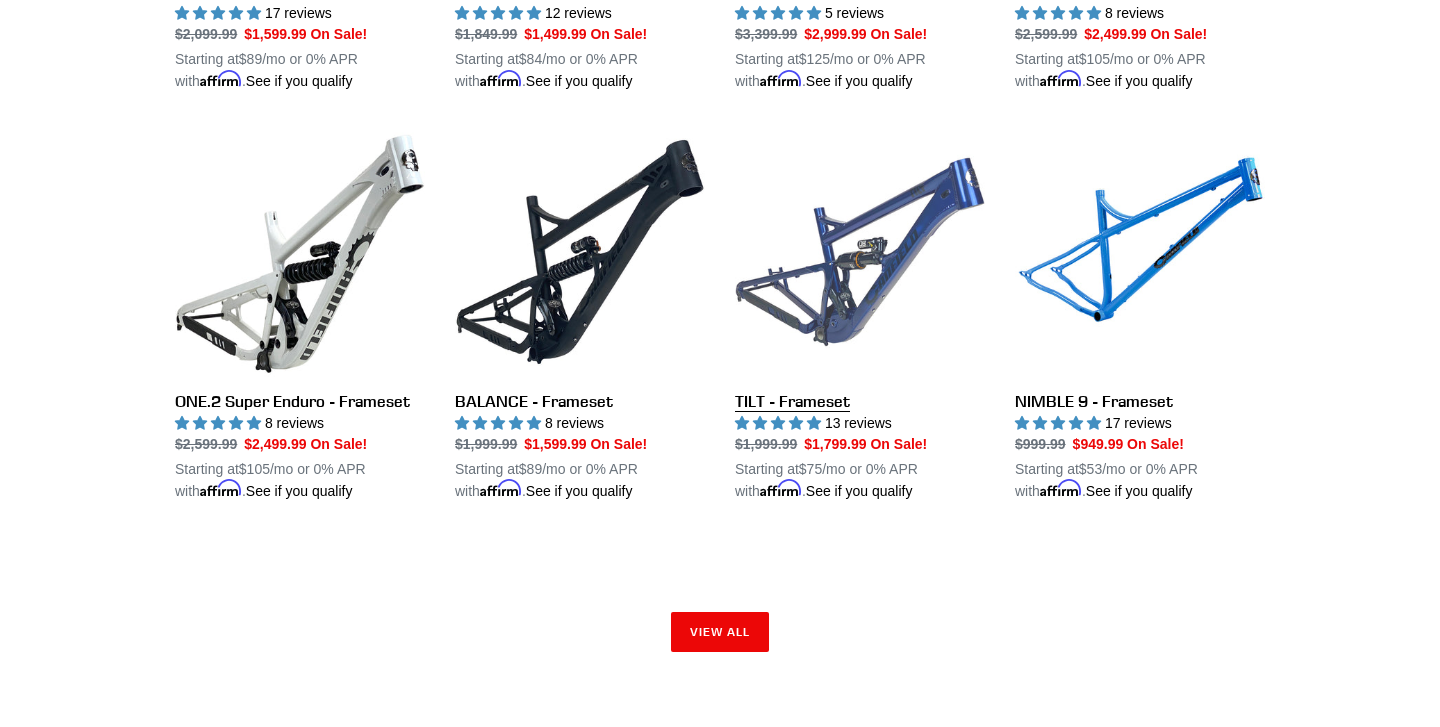 click on "TILT - Frameset" at bounding box center (860, 314) 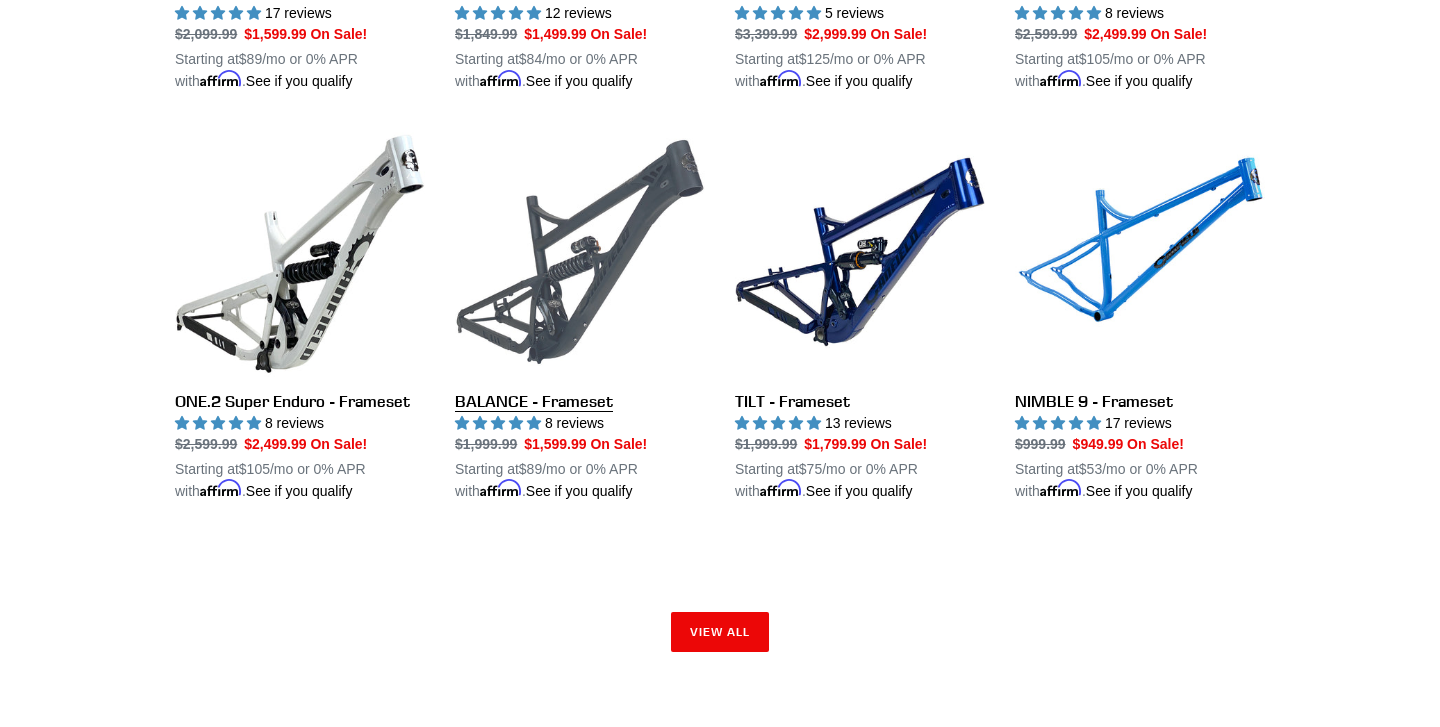 click on "BALANCE - Frameset" at bounding box center [580, 314] 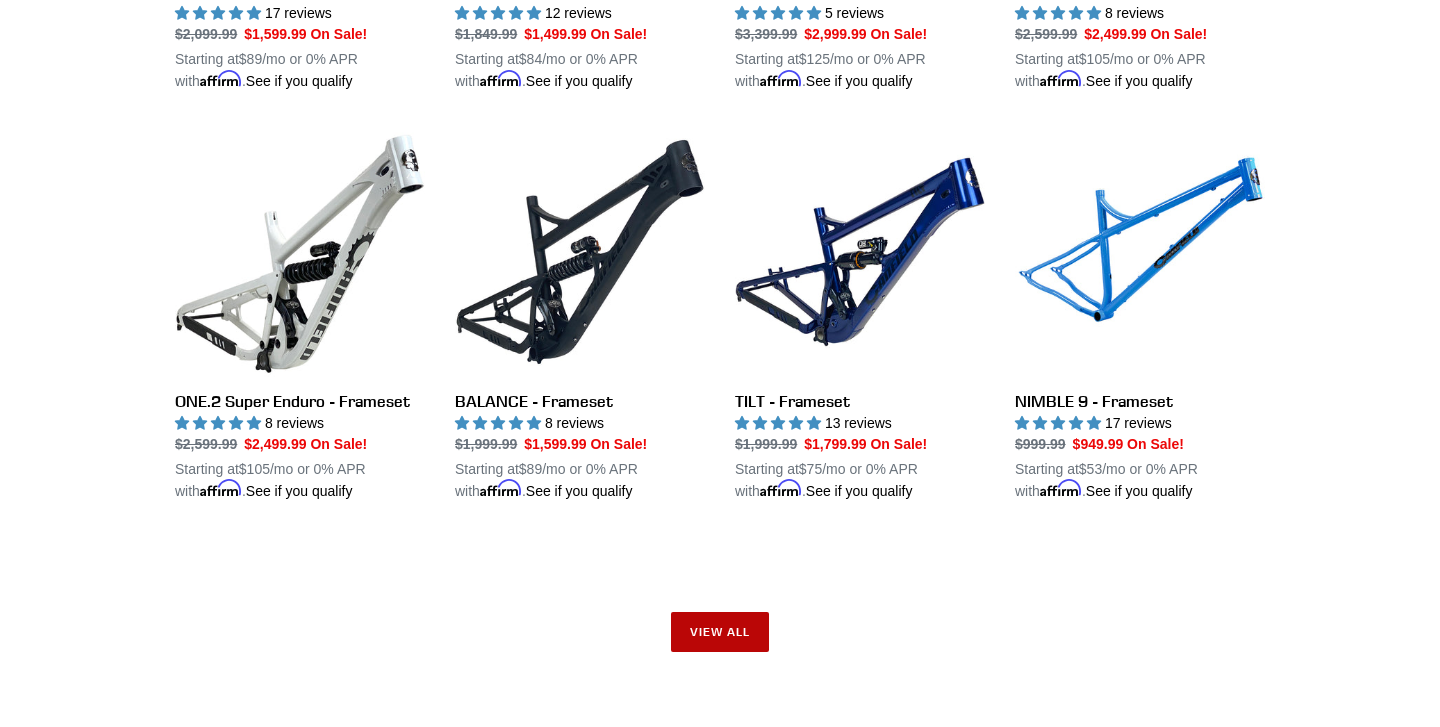 click on "View all" at bounding box center [720, 632] 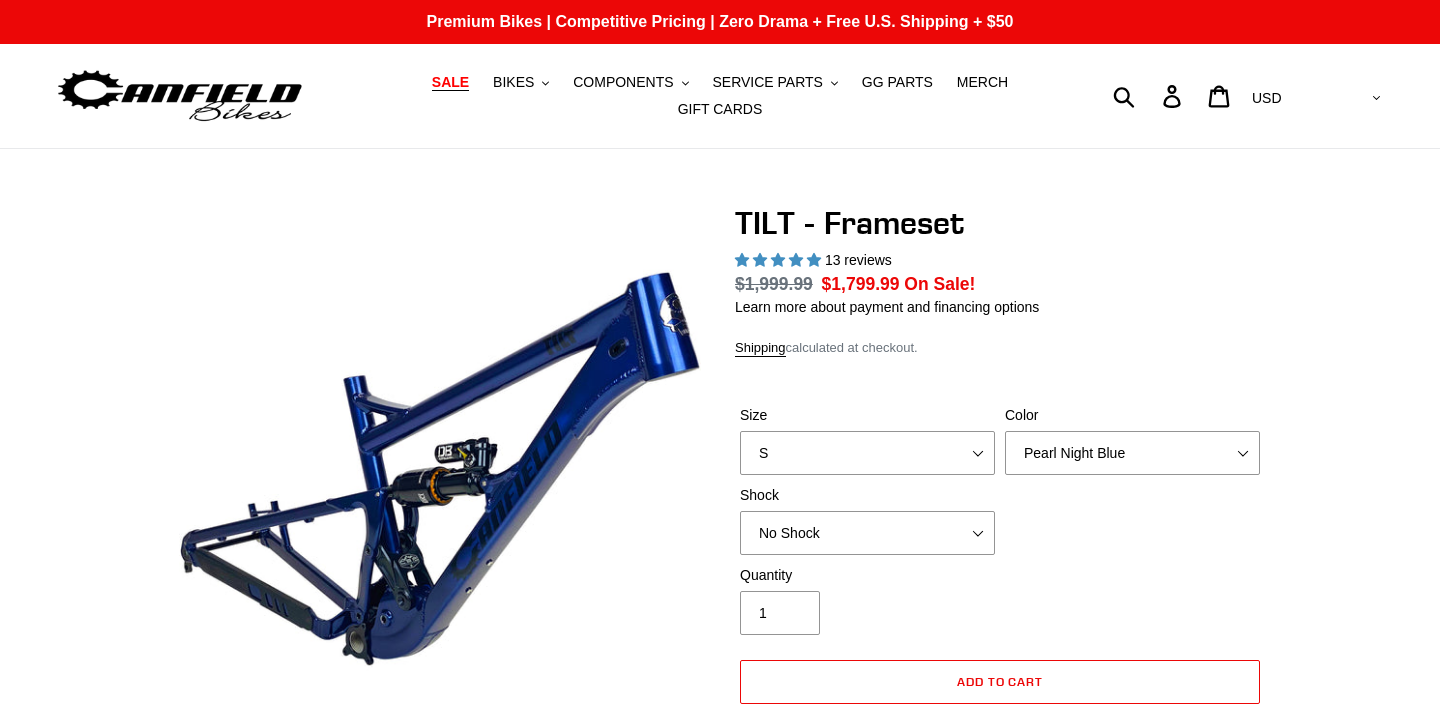 scroll, scrollTop: 0, scrollLeft: 0, axis: both 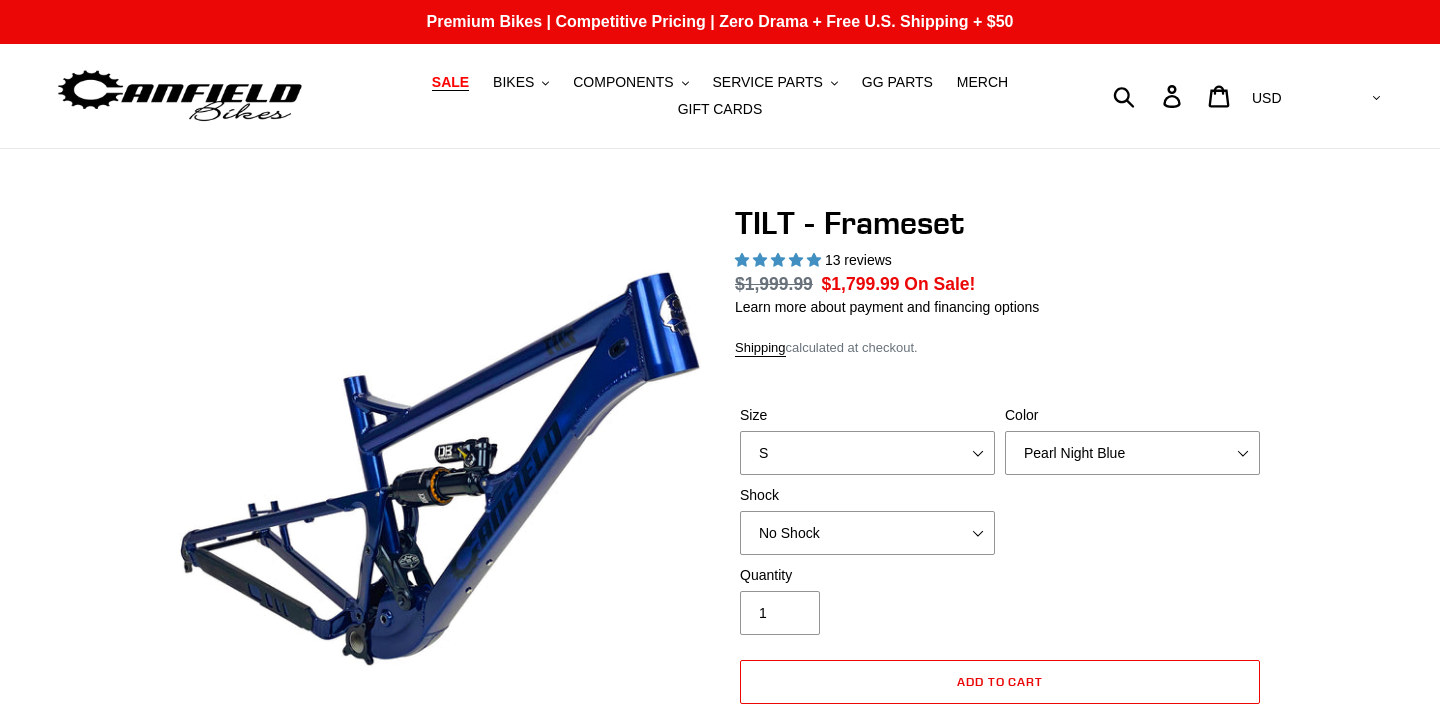 select on "highest-rating" 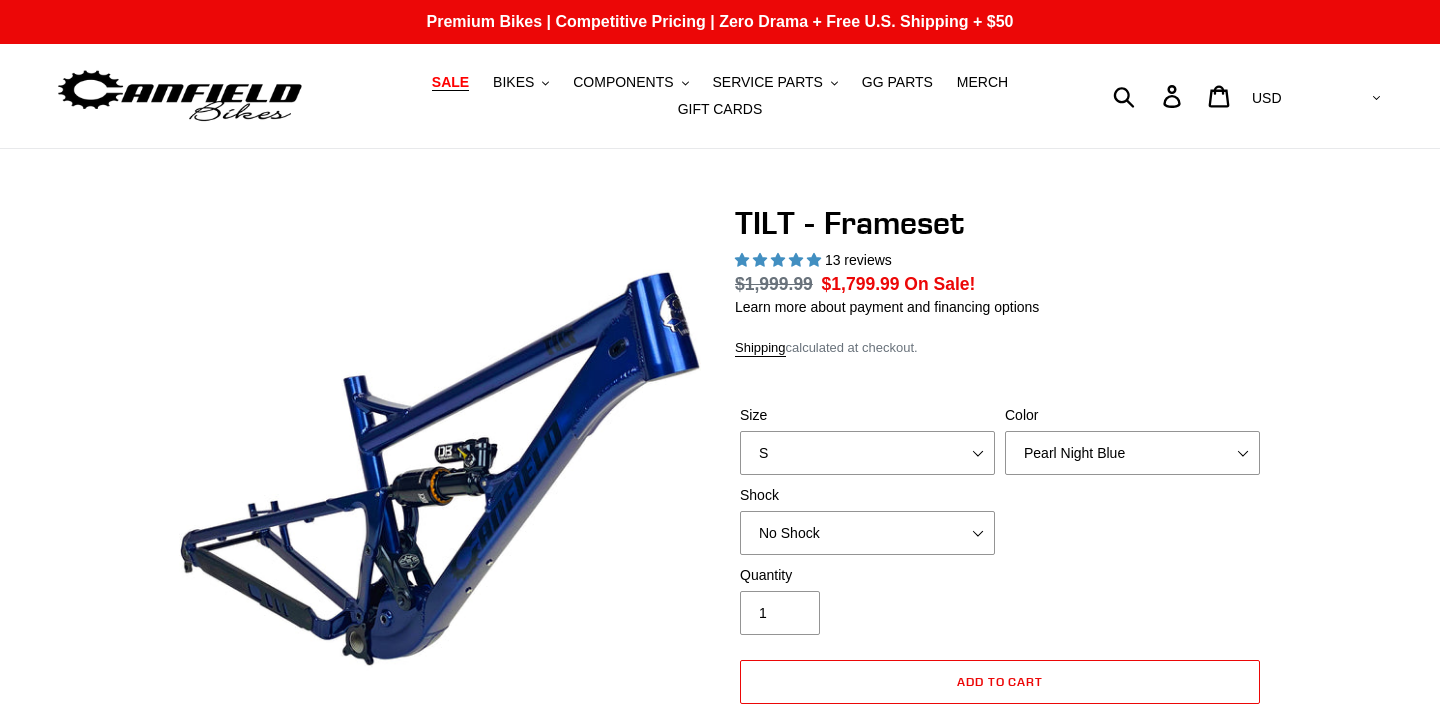 scroll, scrollTop: 0, scrollLeft: 0, axis: both 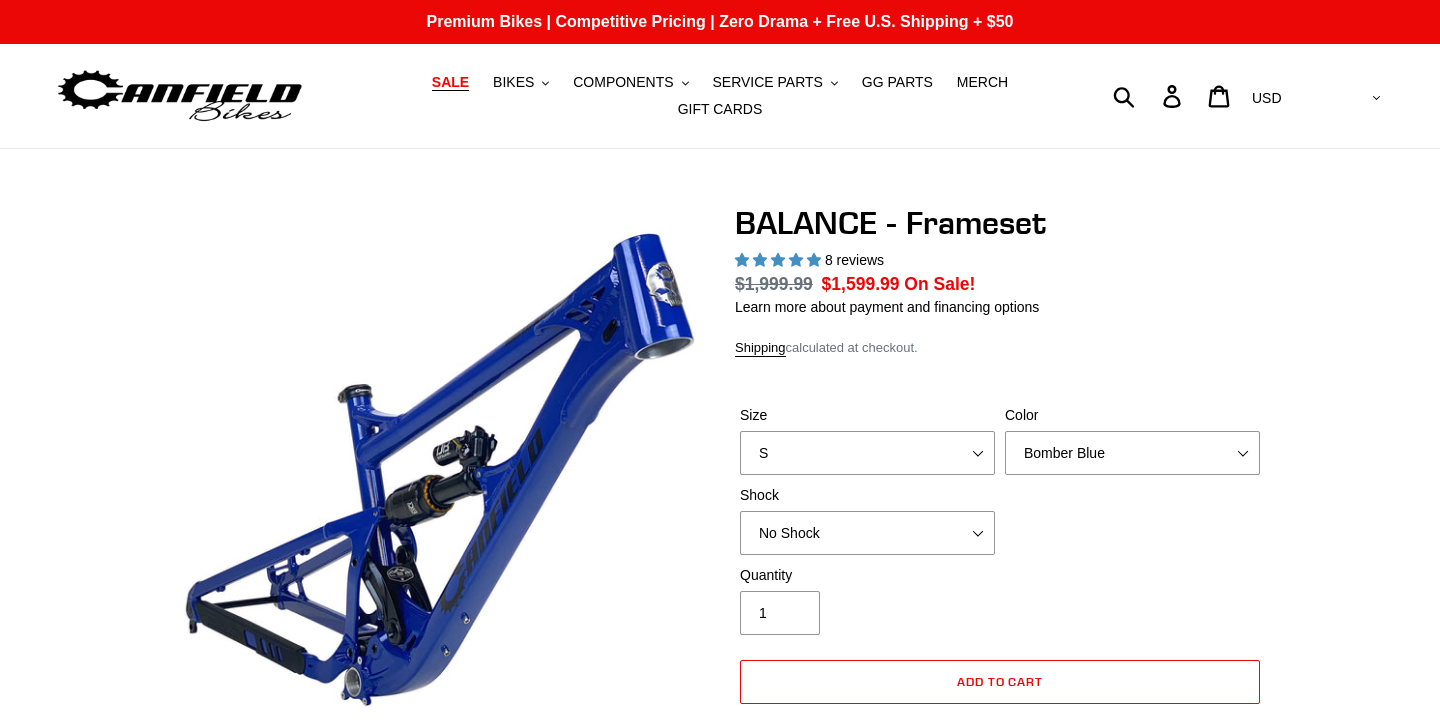 select on "highest-rating" 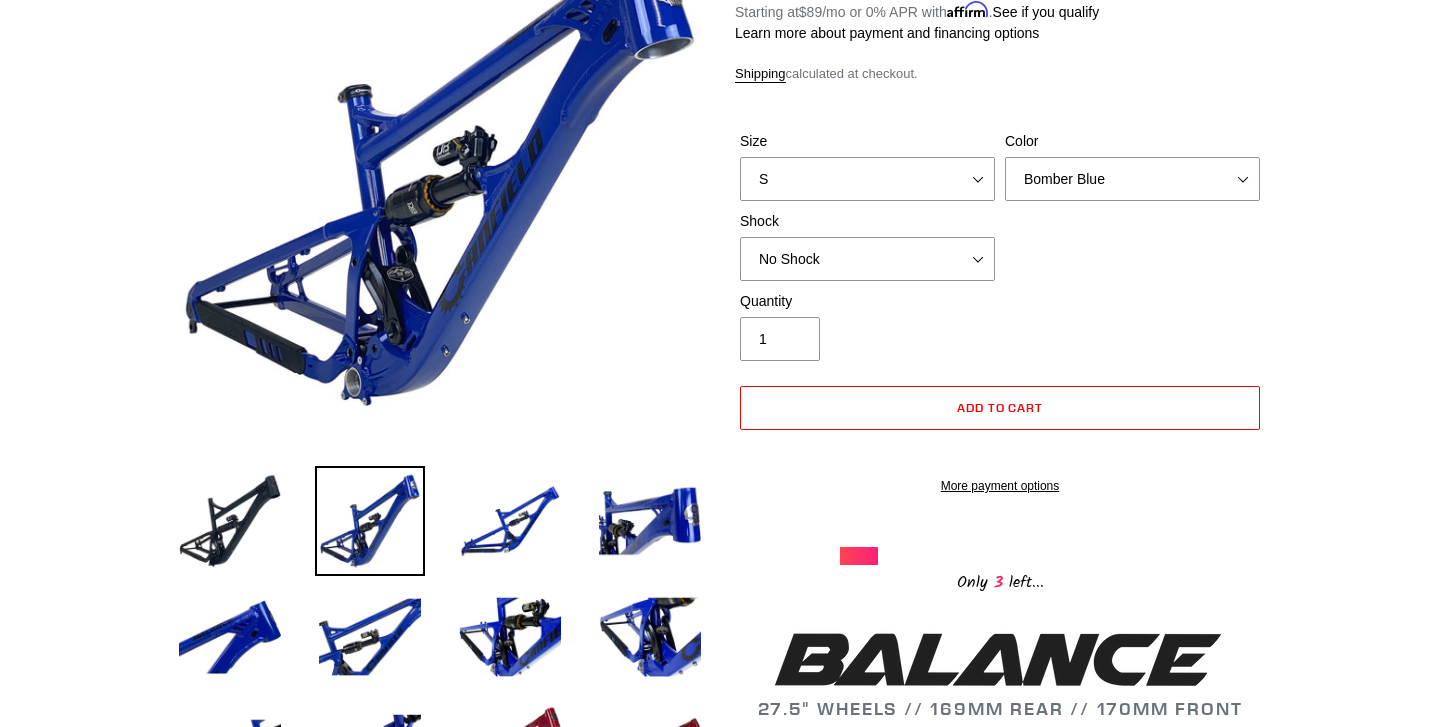scroll, scrollTop: 299, scrollLeft: 0, axis: vertical 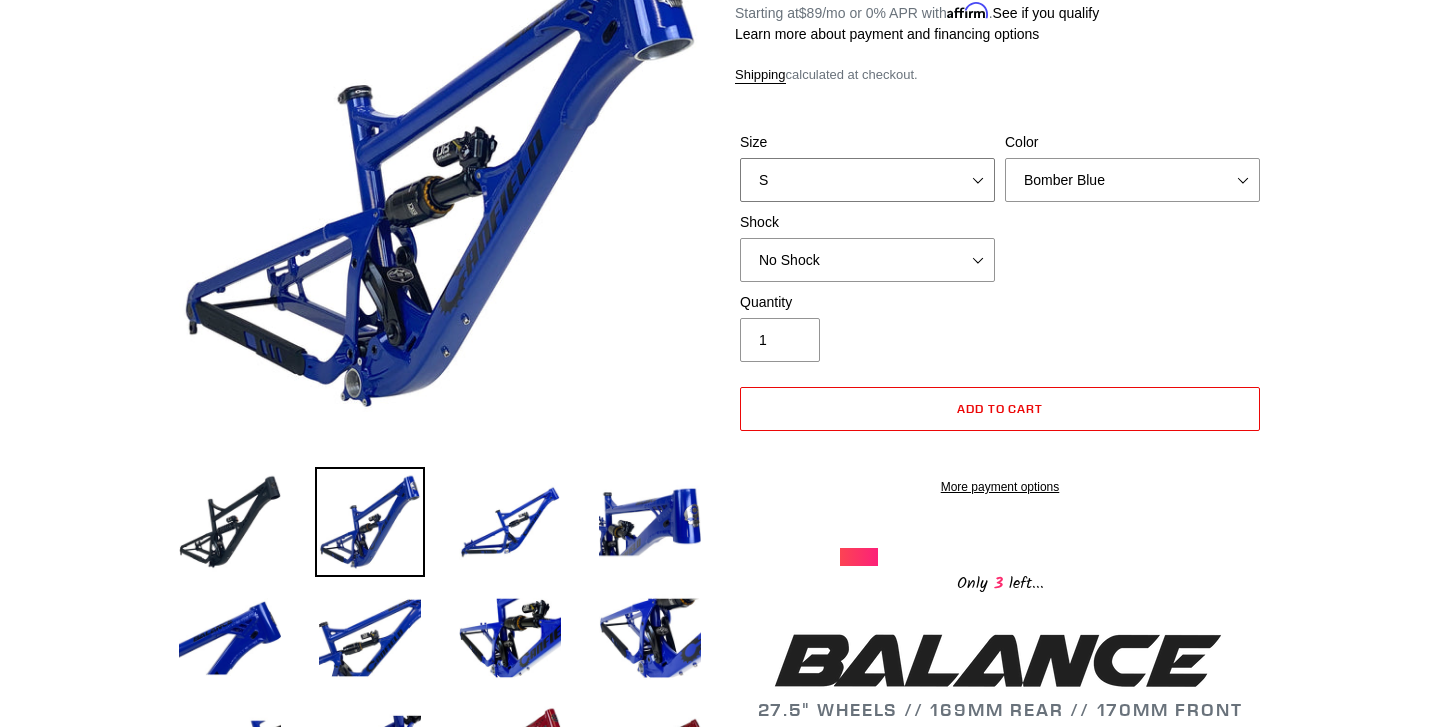 select on "M" 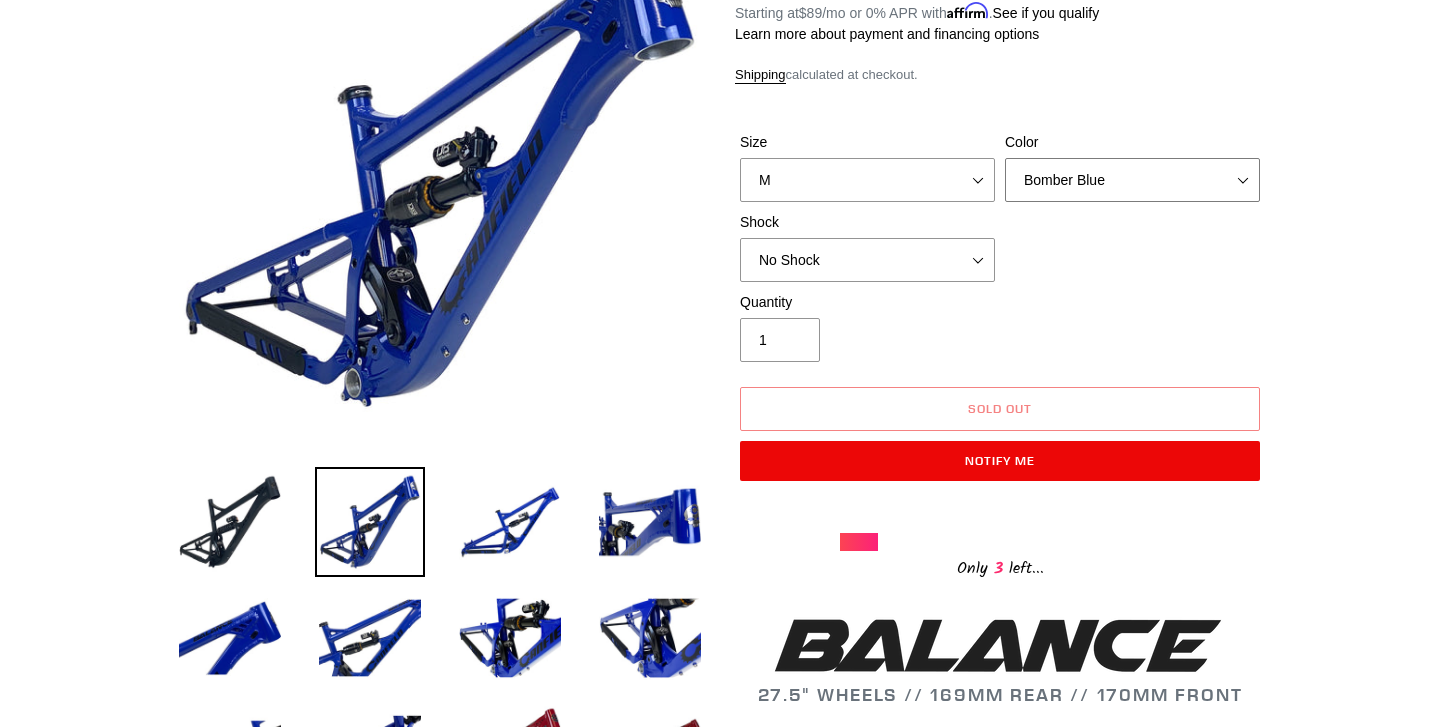 select on "Goat's Blood" 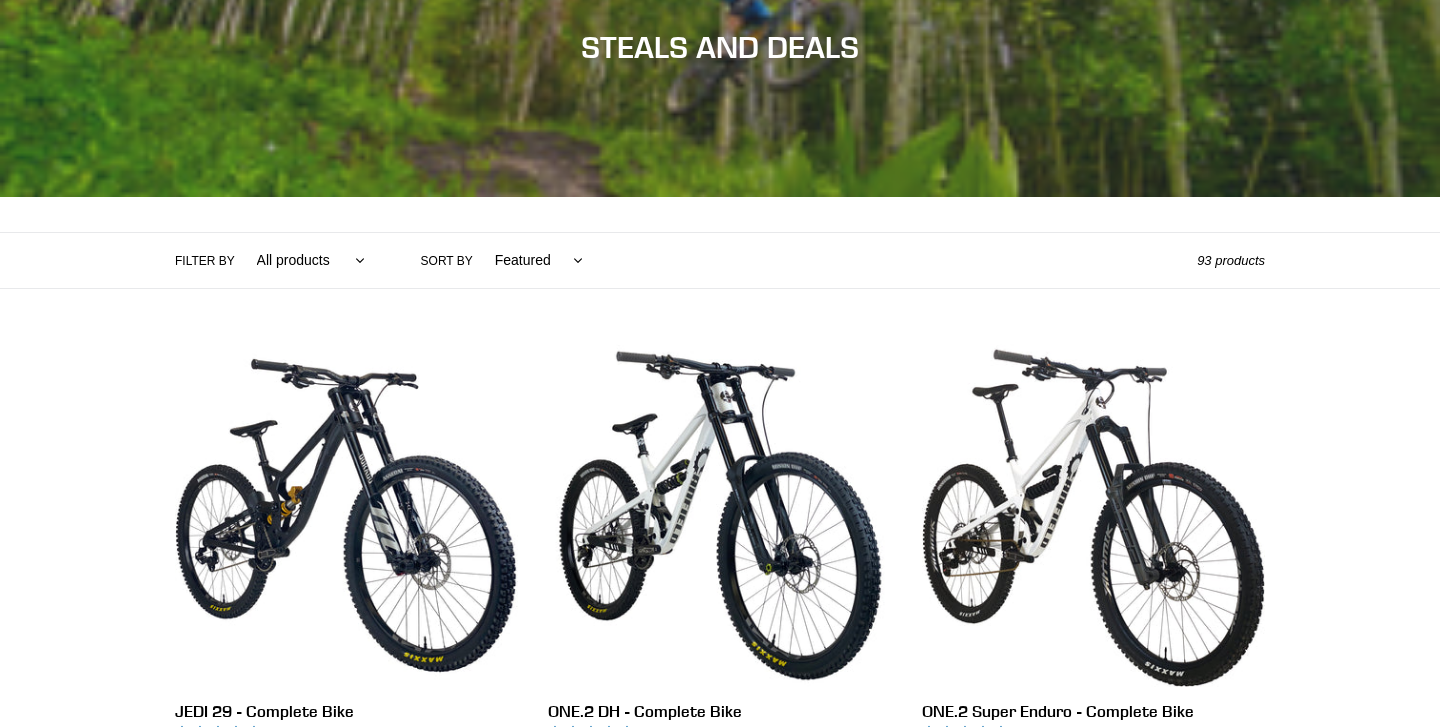 scroll, scrollTop: 317, scrollLeft: 0, axis: vertical 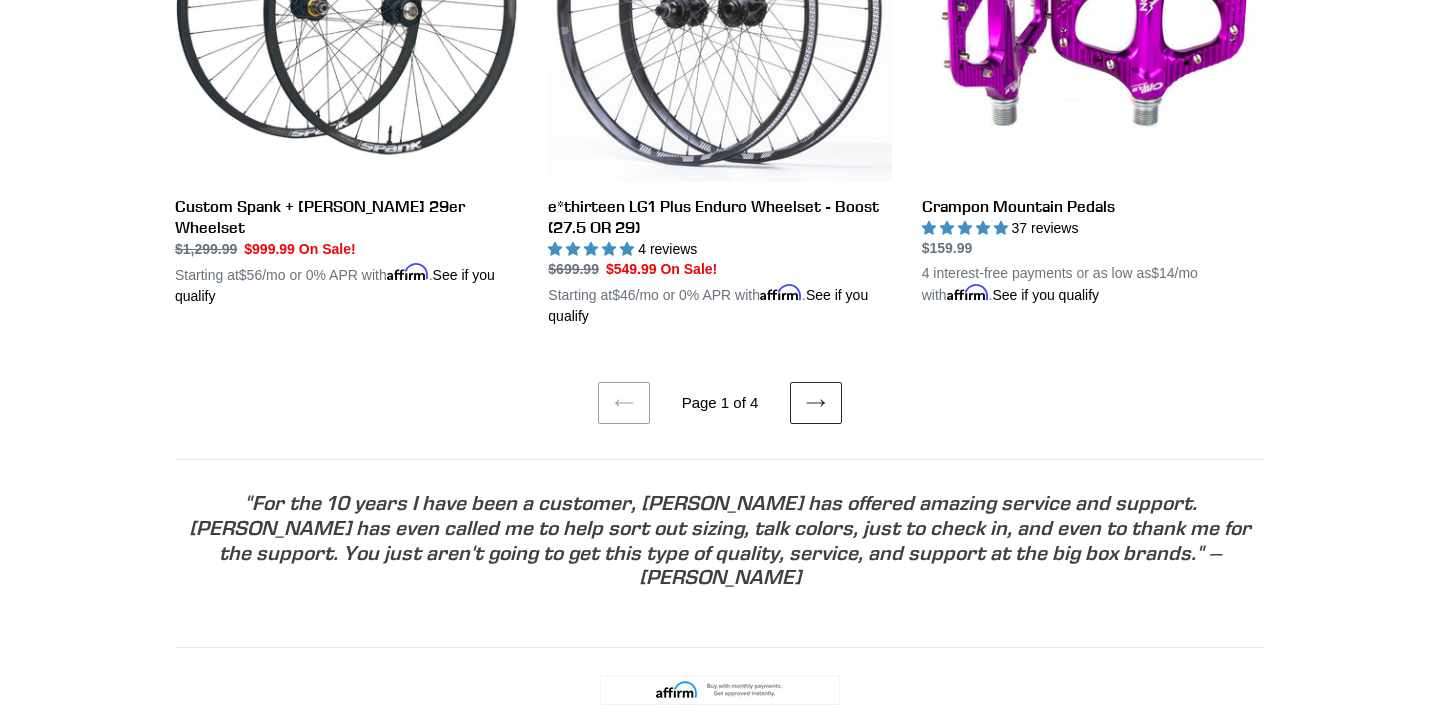 click 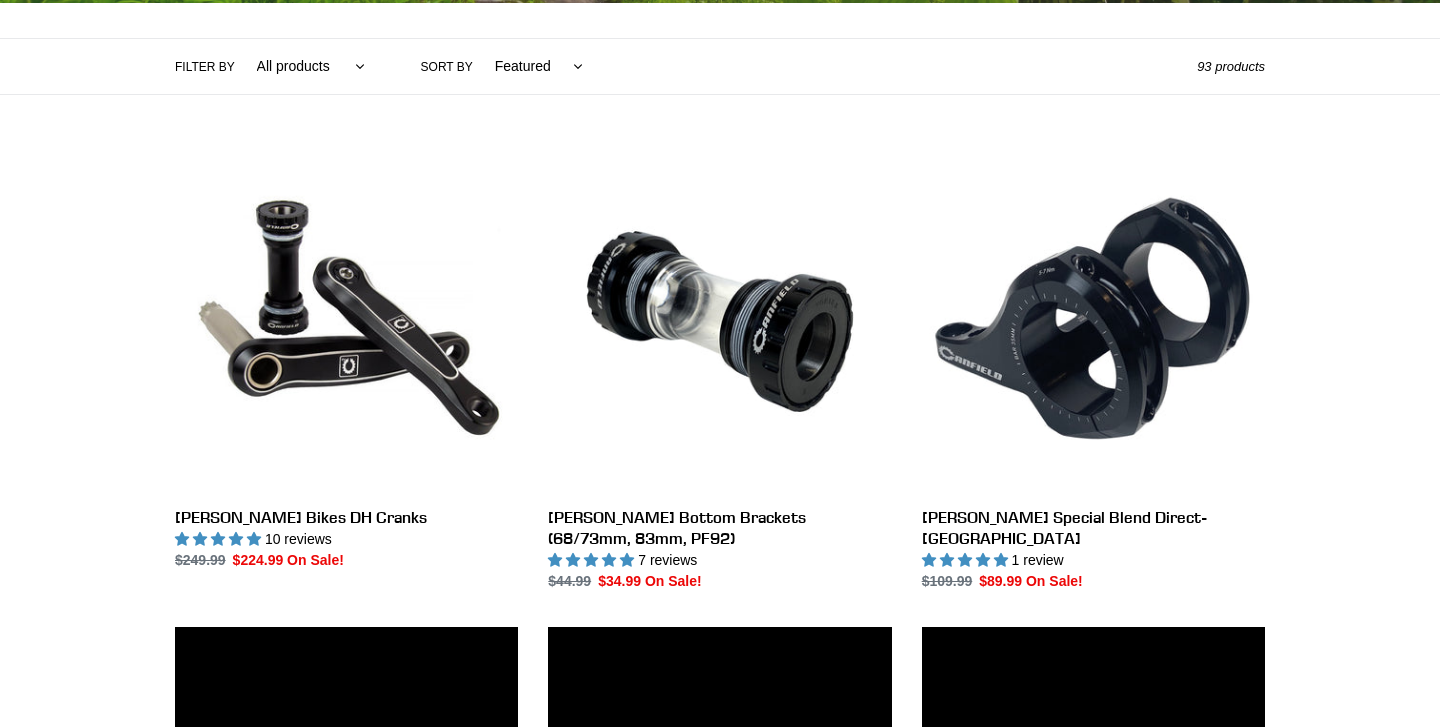 scroll, scrollTop: 553, scrollLeft: 0, axis: vertical 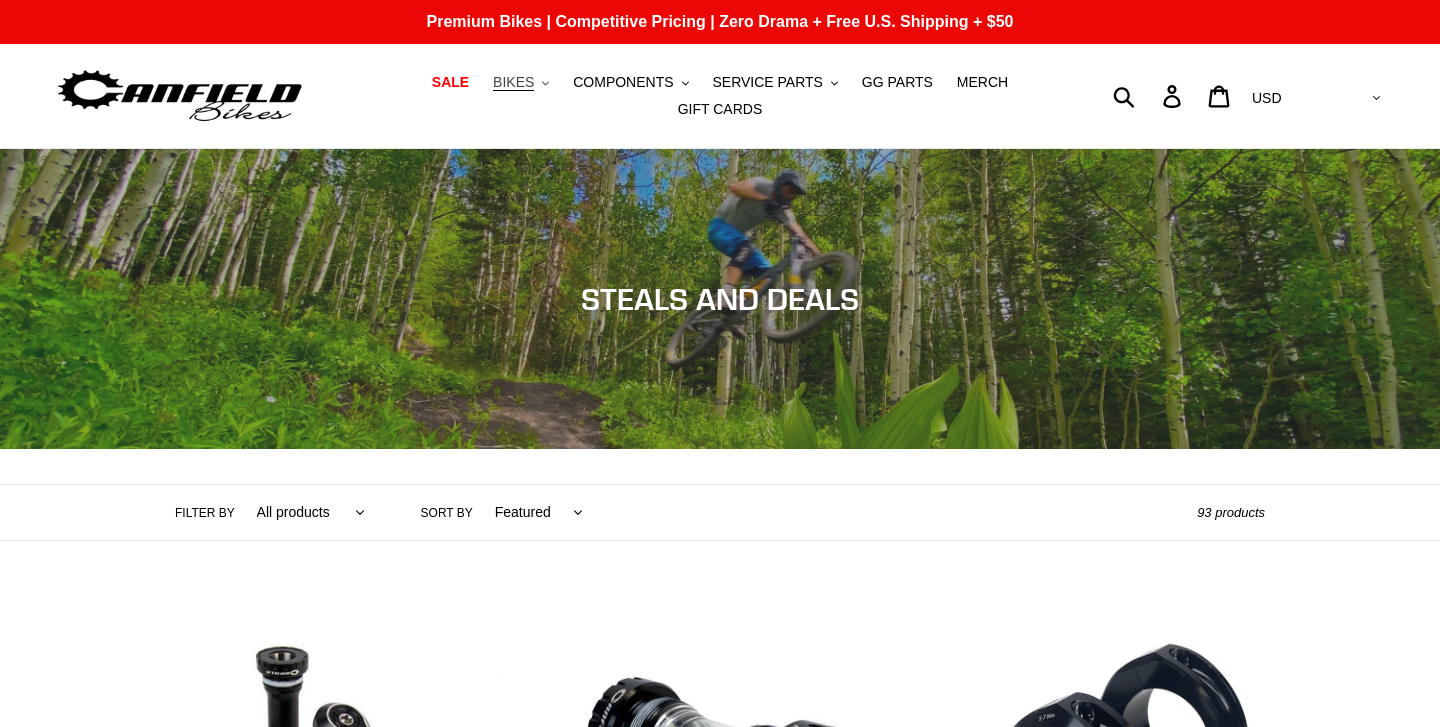 click on "BIKES" at bounding box center [513, 82] 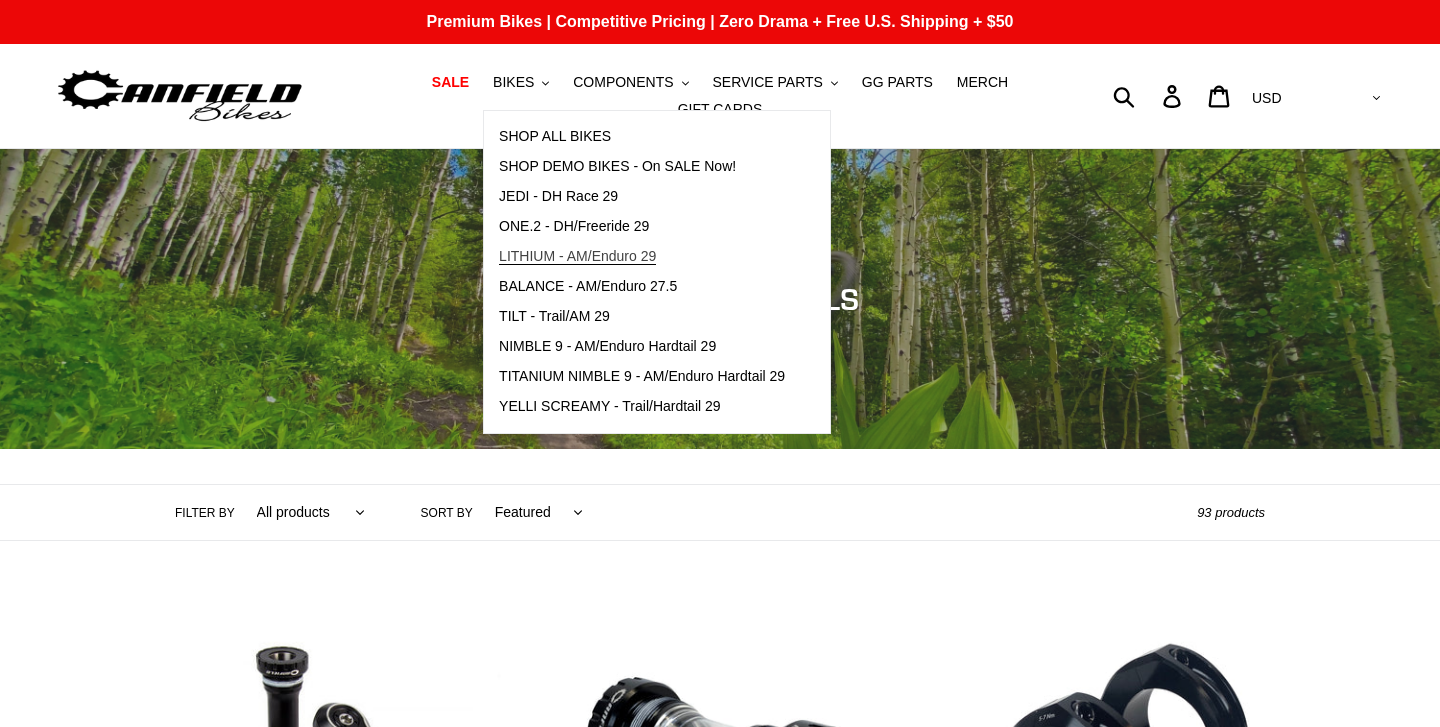 click on "LITHIUM - AM/Enduro 29" at bounding box center (577, 256) 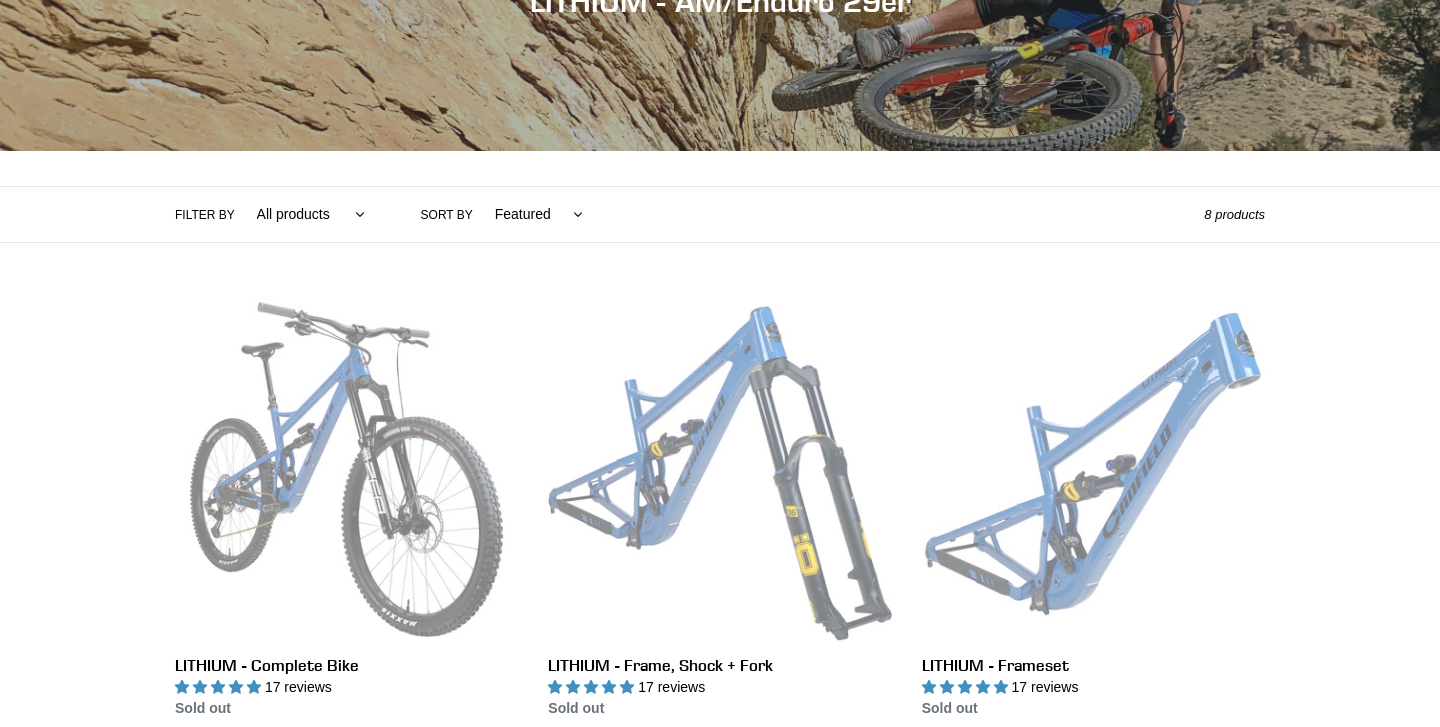 scroll, scrollTop: 352, scrollLeft: 0, axis: vertical 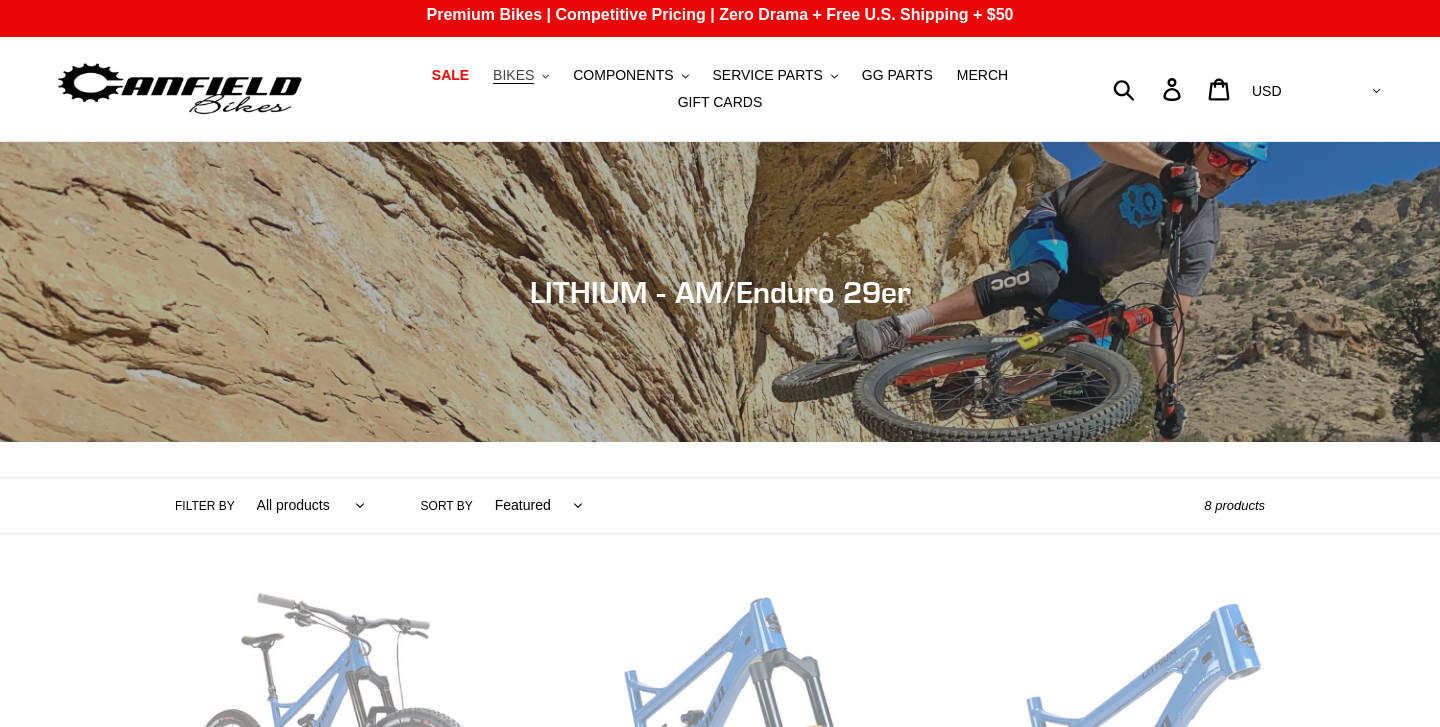 click on "BIKES .cls-1{fill:#231f20}" at bounding box center (521, 75) 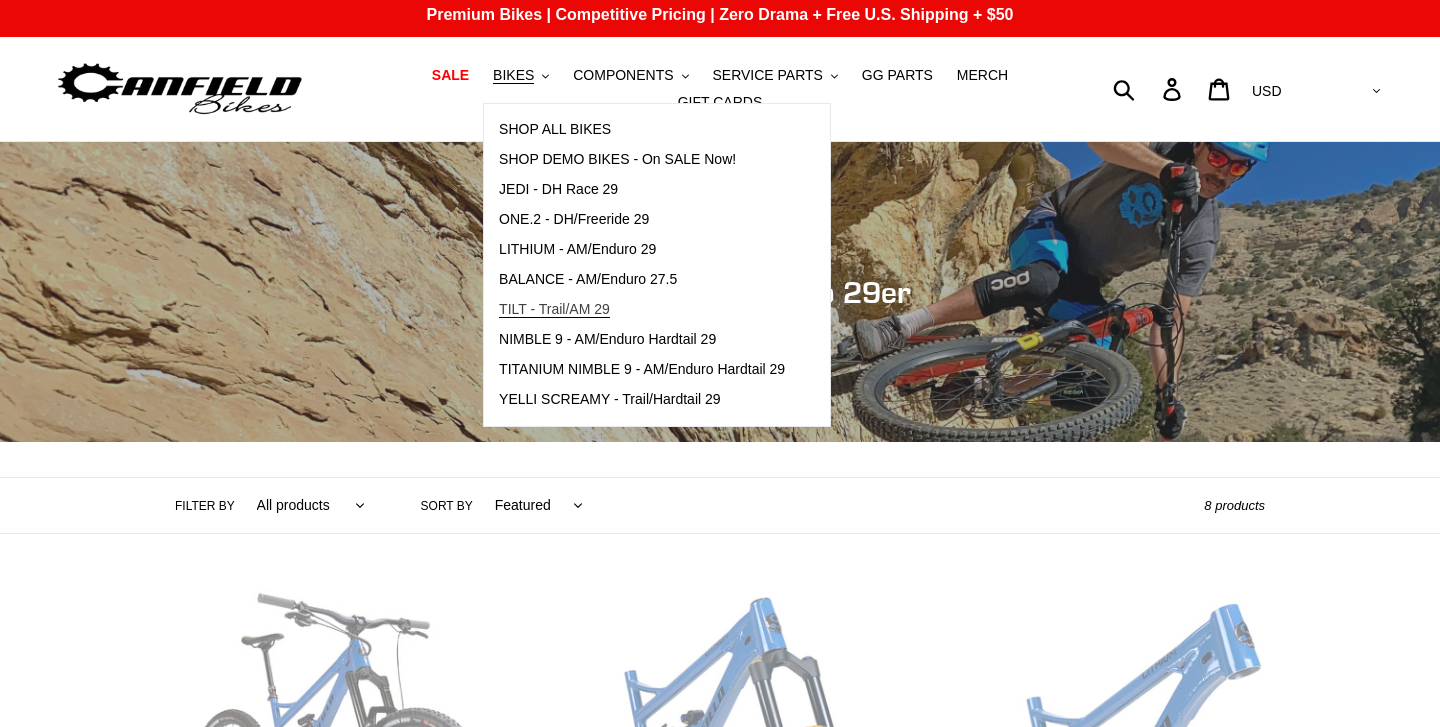 click on "TILT - Trail/AM 29" at bounding box center (554, 309) 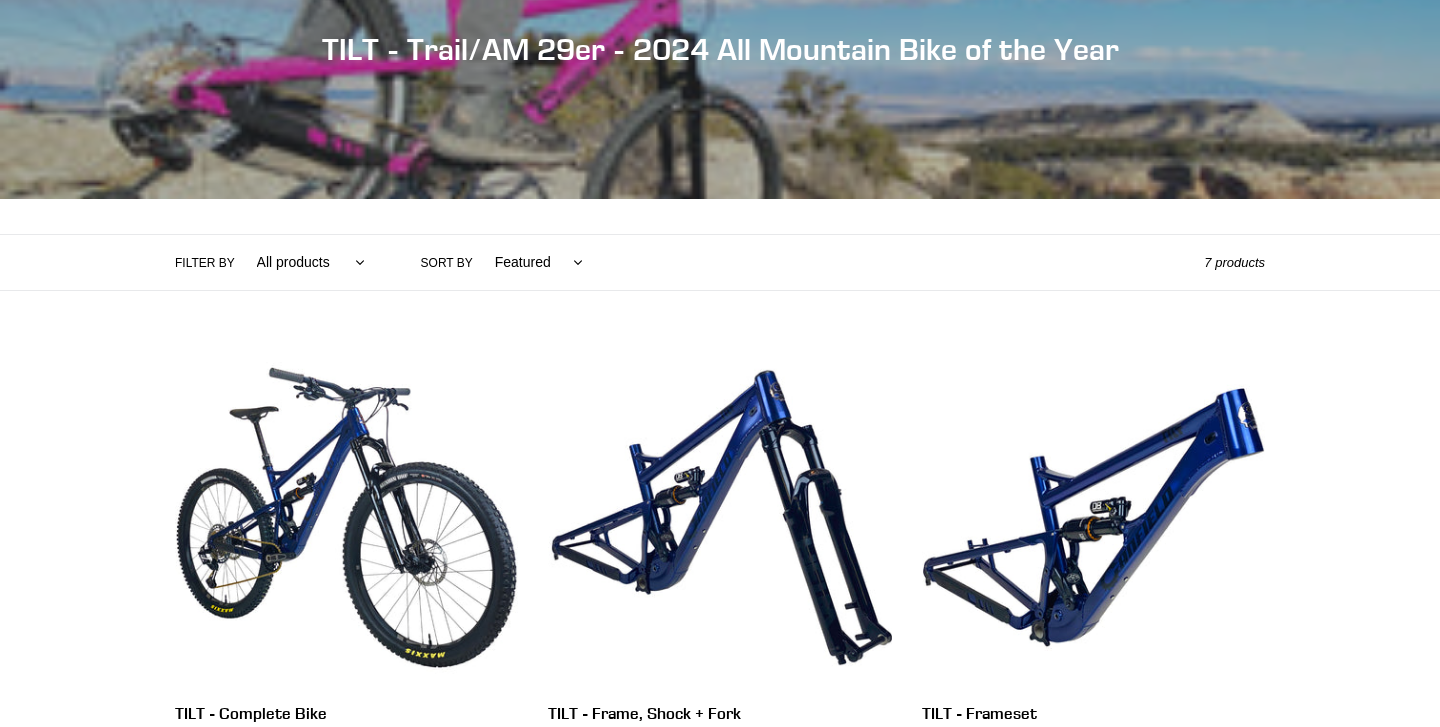 scroll, scrollTop: 0, scrollLeft: 0, axis: both 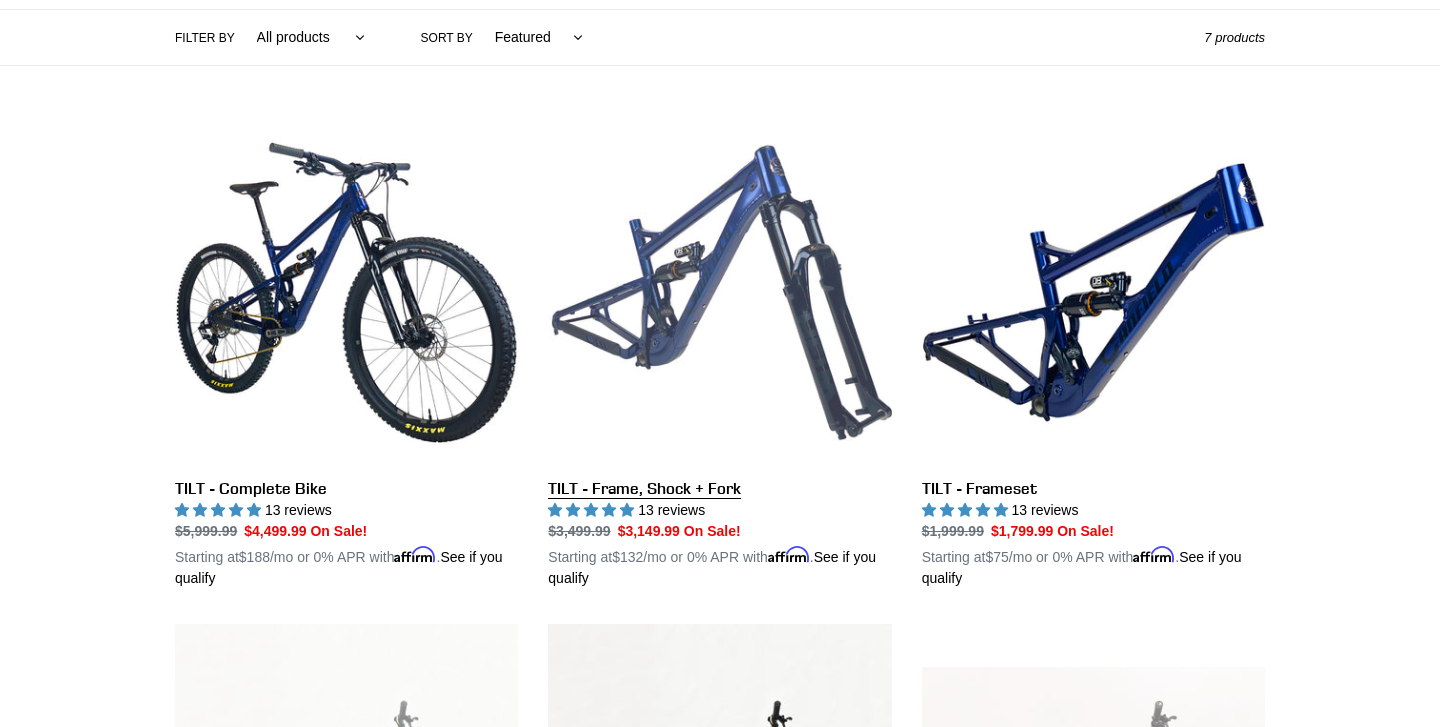 click on "TILT - Frame, Shock + Fork" at bounding box center (719, 355) 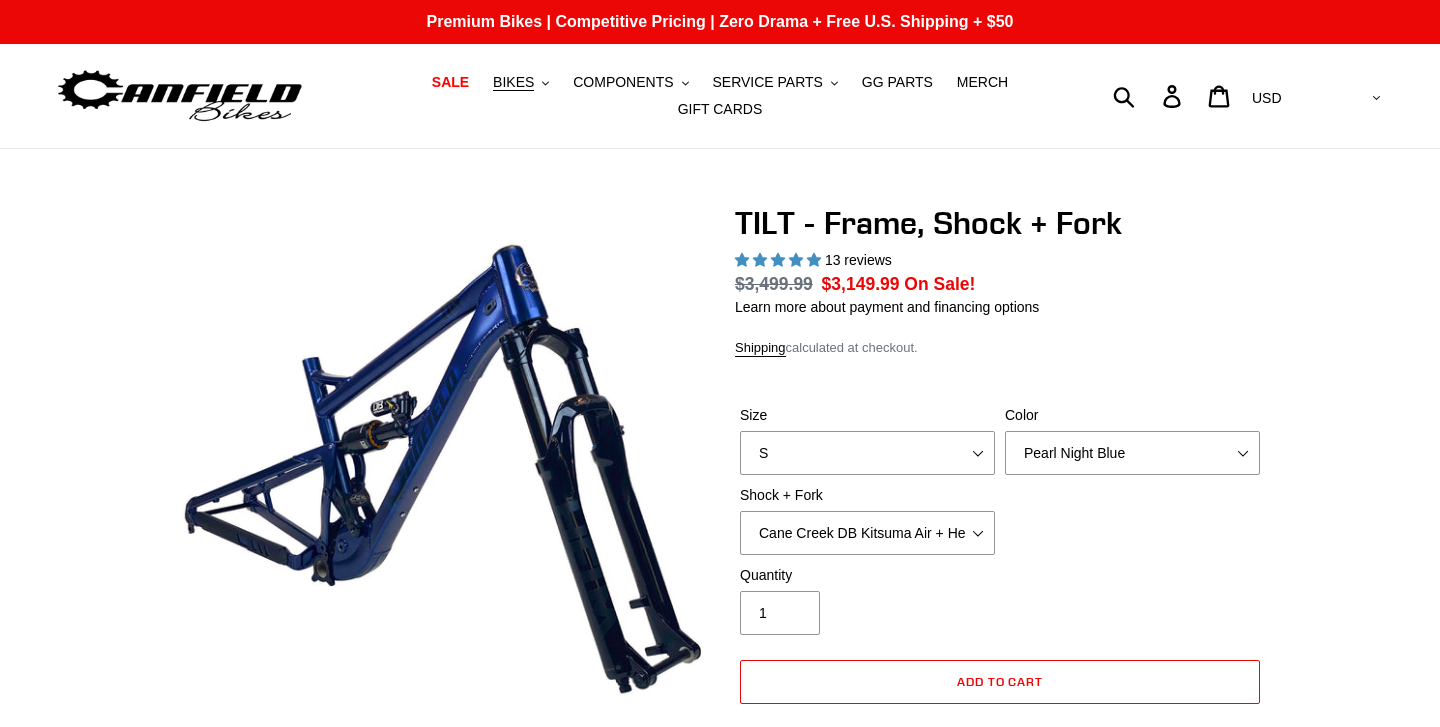 scroll, scrollTop: 0, scrollLeft: 0, axis: both 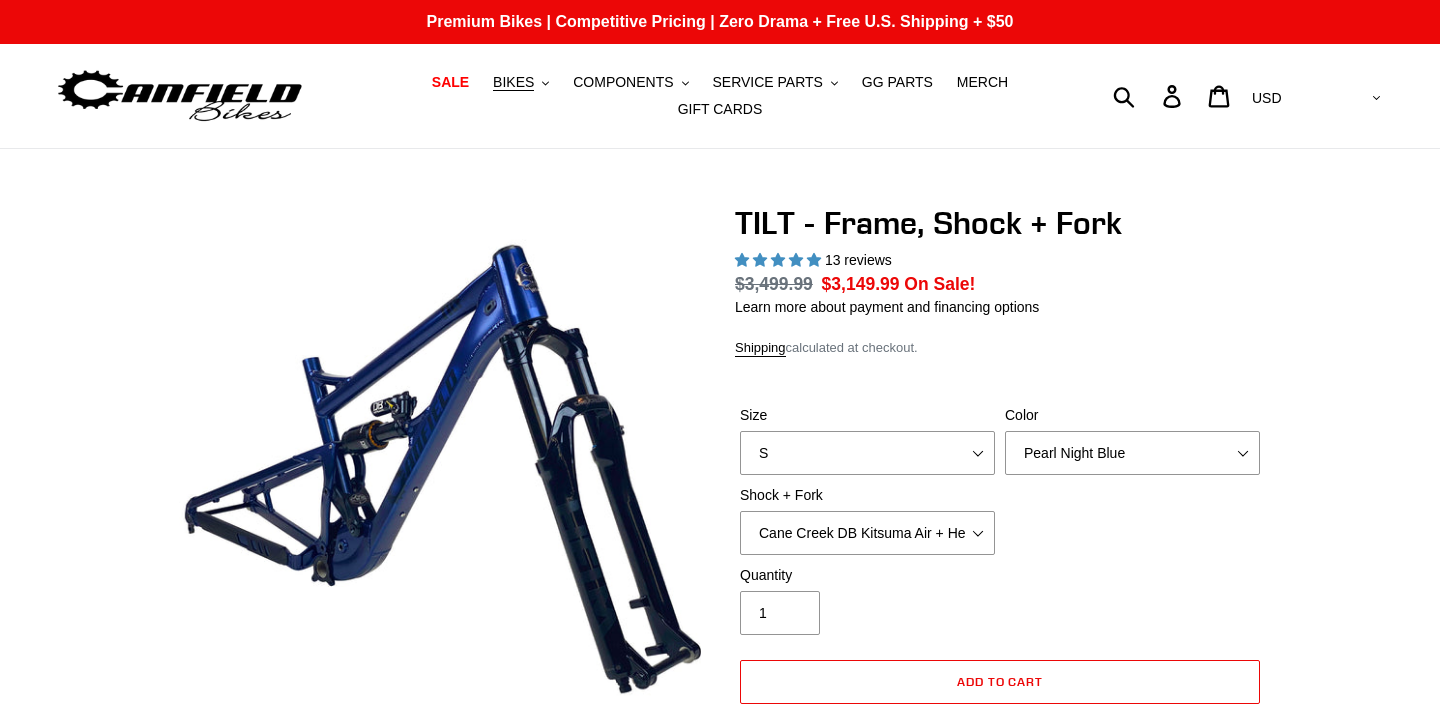 select on "highest-rating" 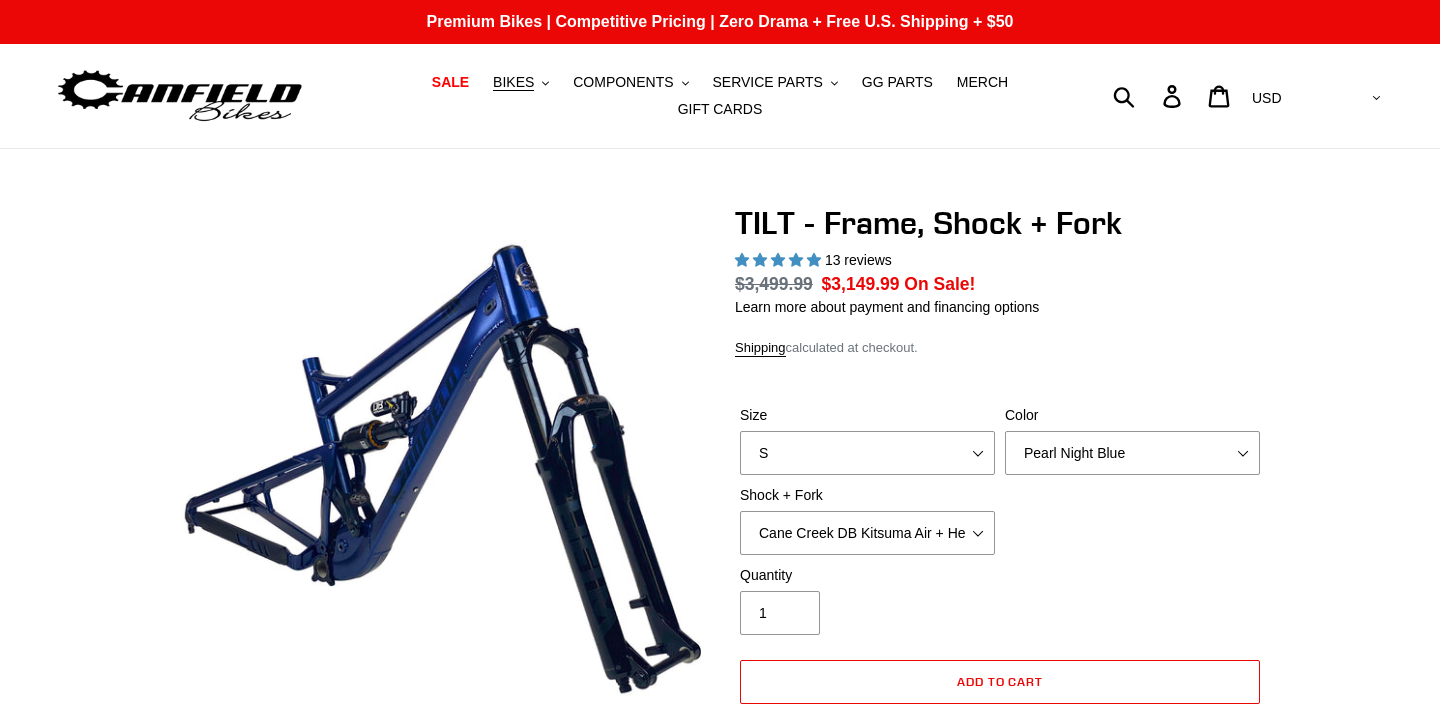 scroll, scrollTop: 0, scrollLeft: 0, axis: both 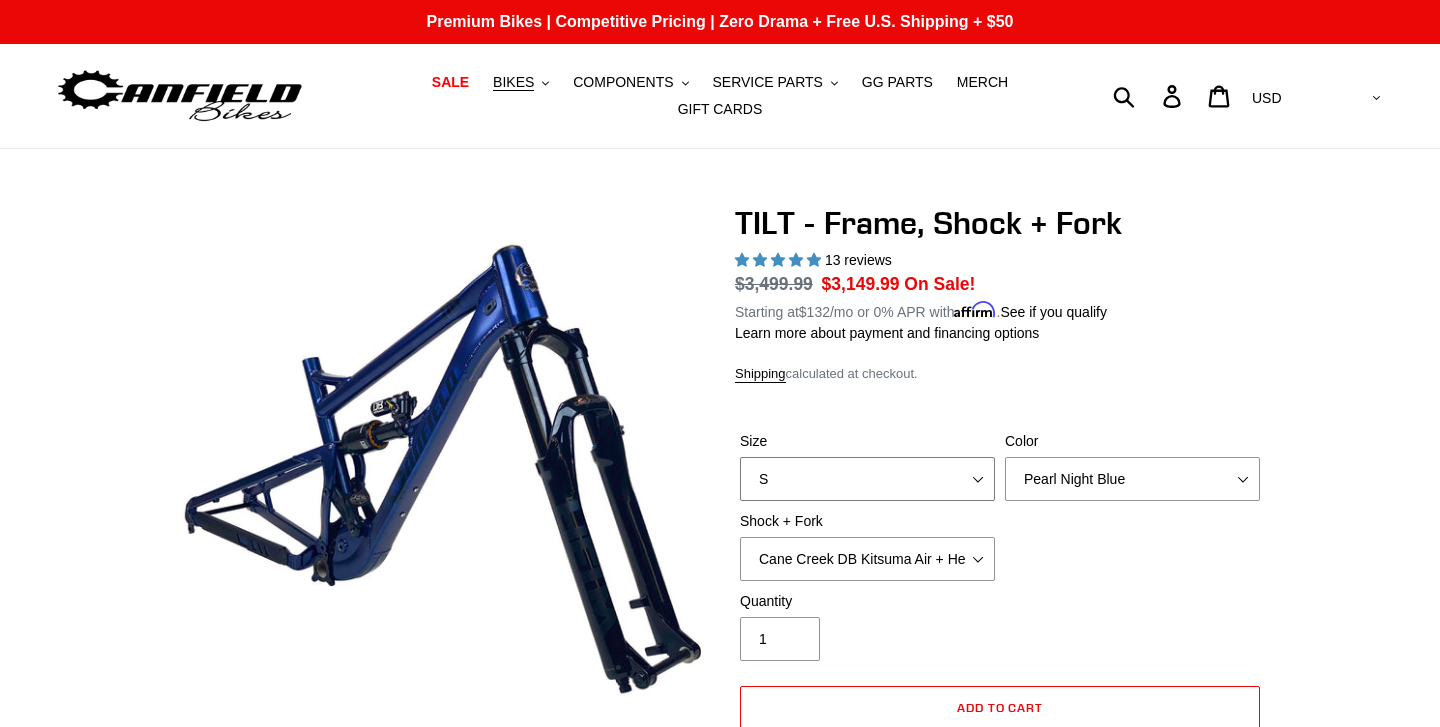 select on "M" 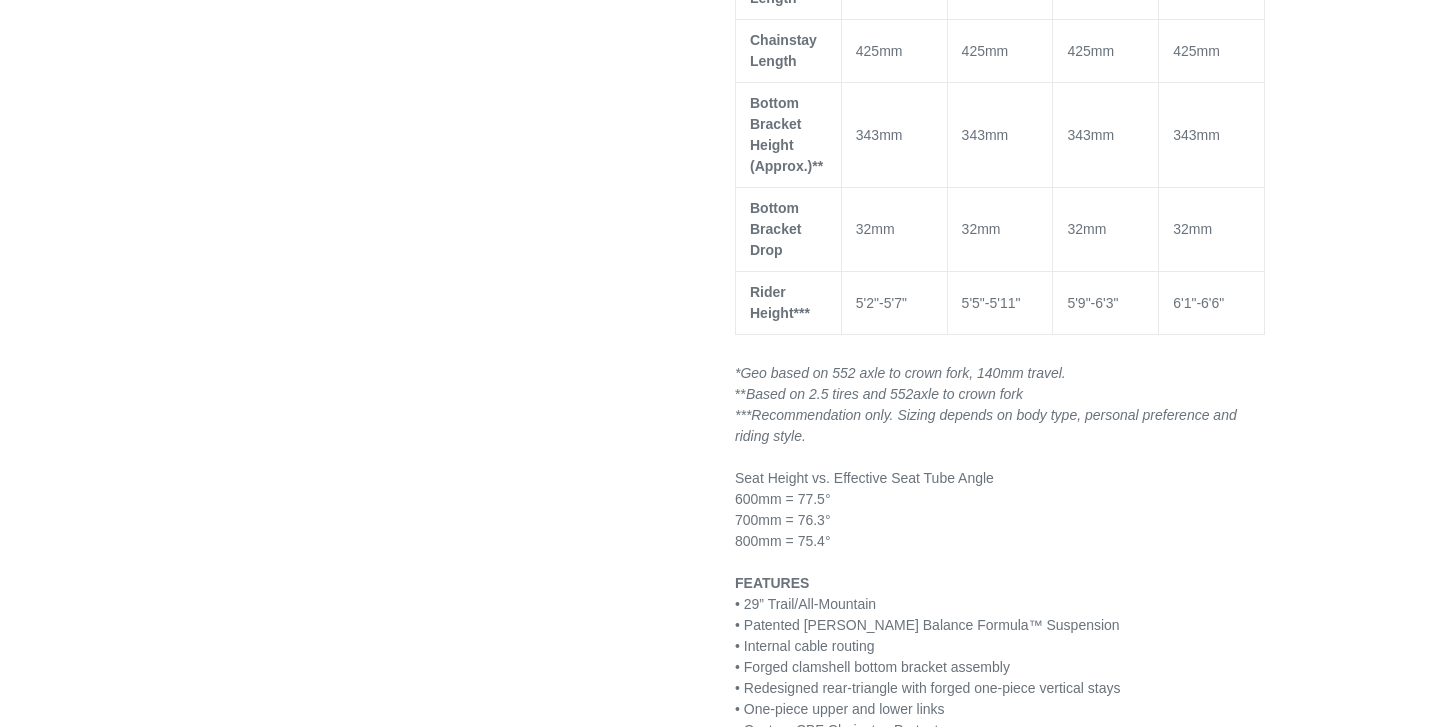 scroll, scrollTop: 1962, scrollLeft: 0, axis: vertical 